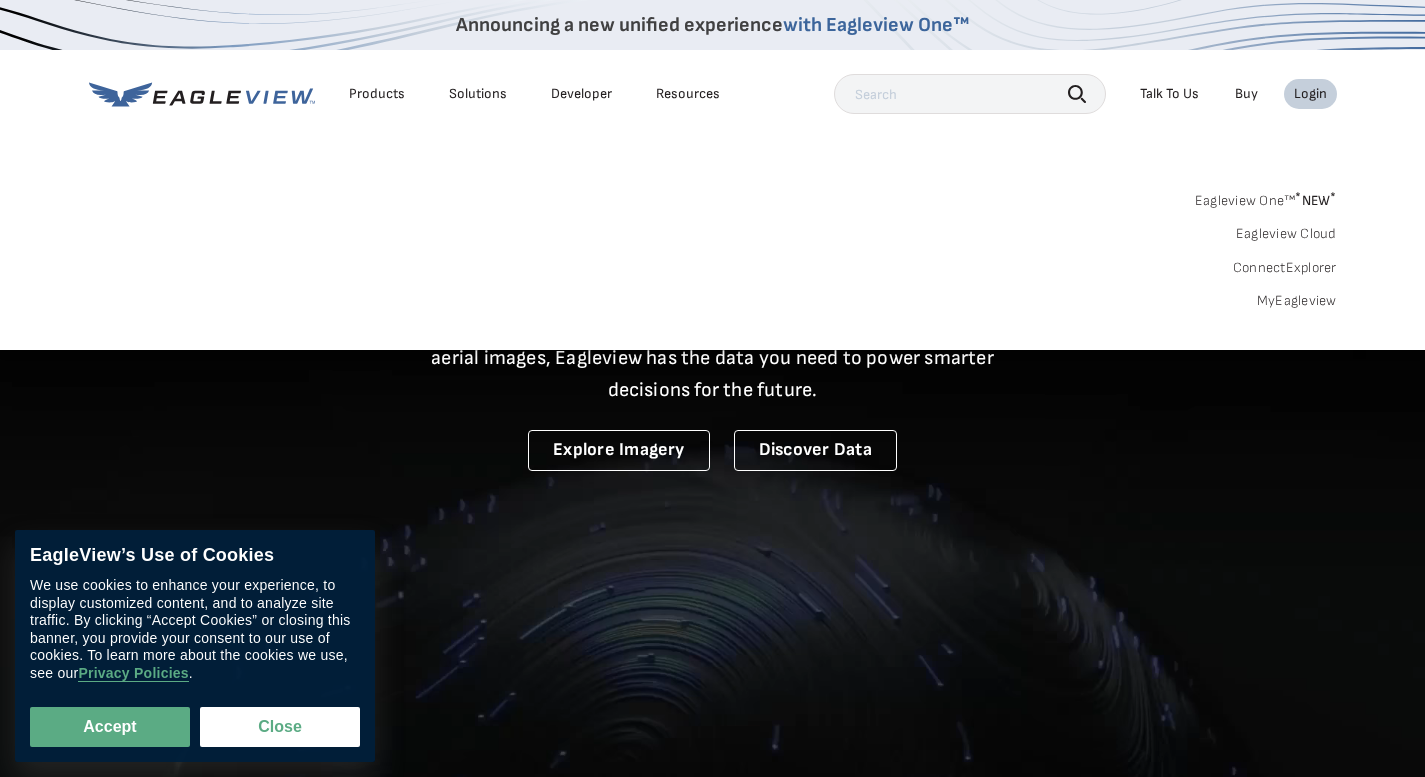 scroll, scrollTop: 0, scrollLeft: 0, axis: both 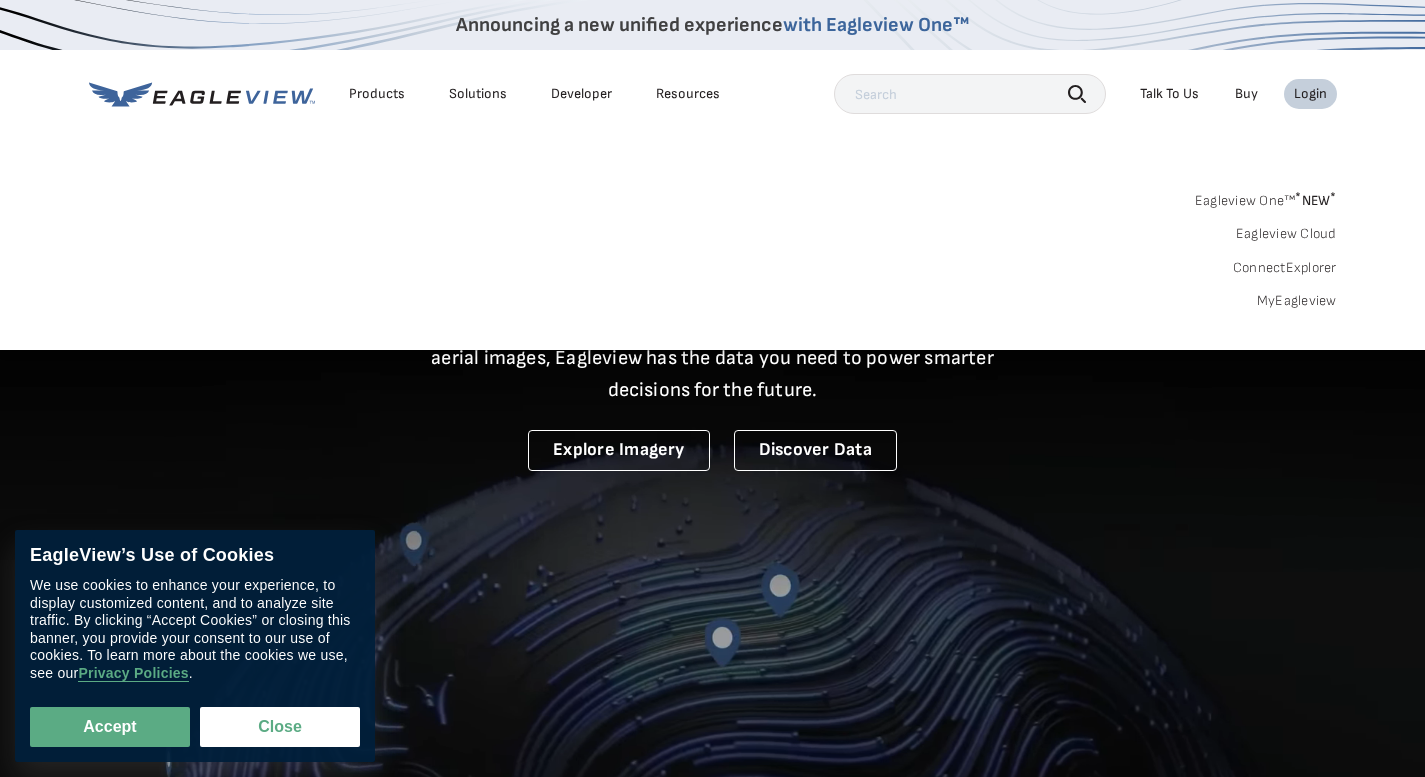 click on "MyEagleview" at bounding box center (1297, 301) 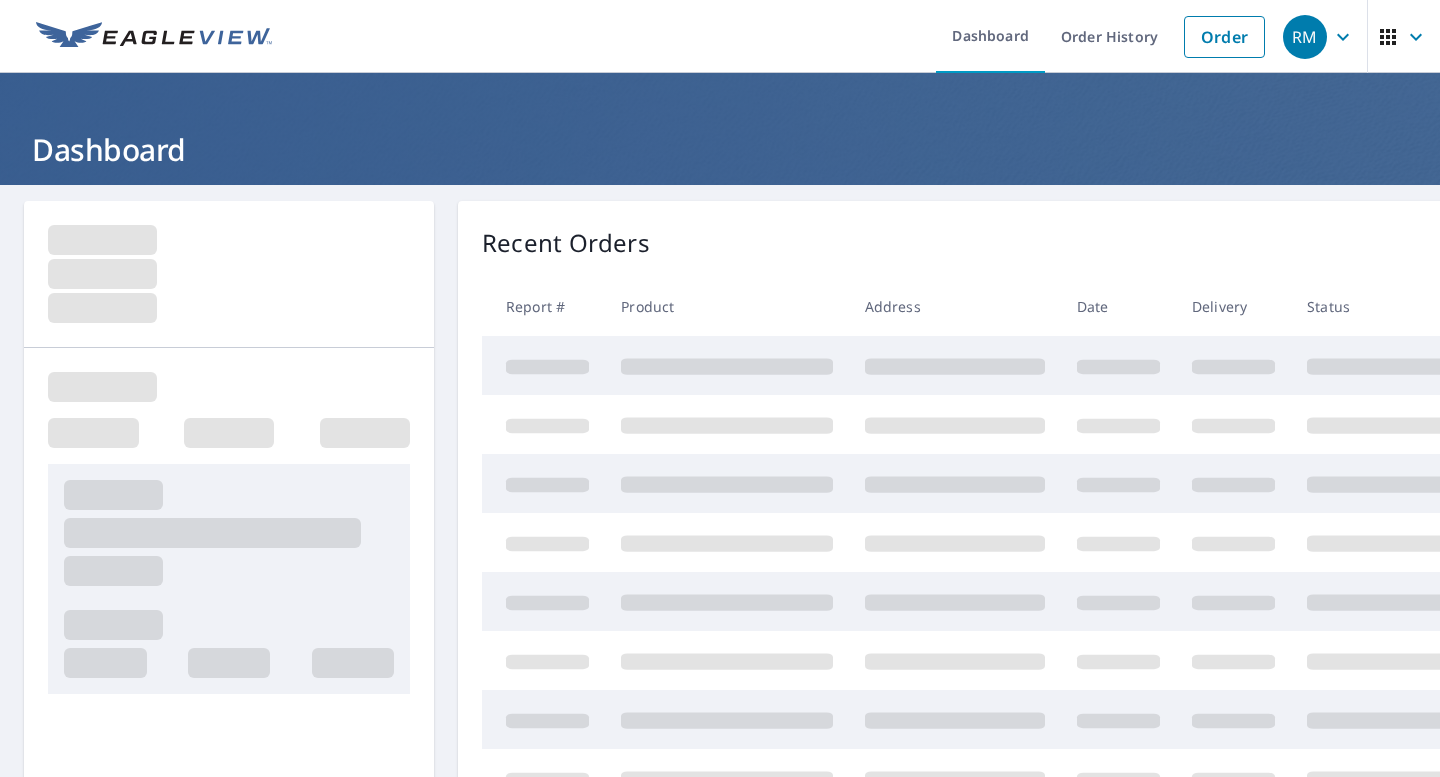 scroll, scrollTop: 0, scrollLeft: 0, axis: both 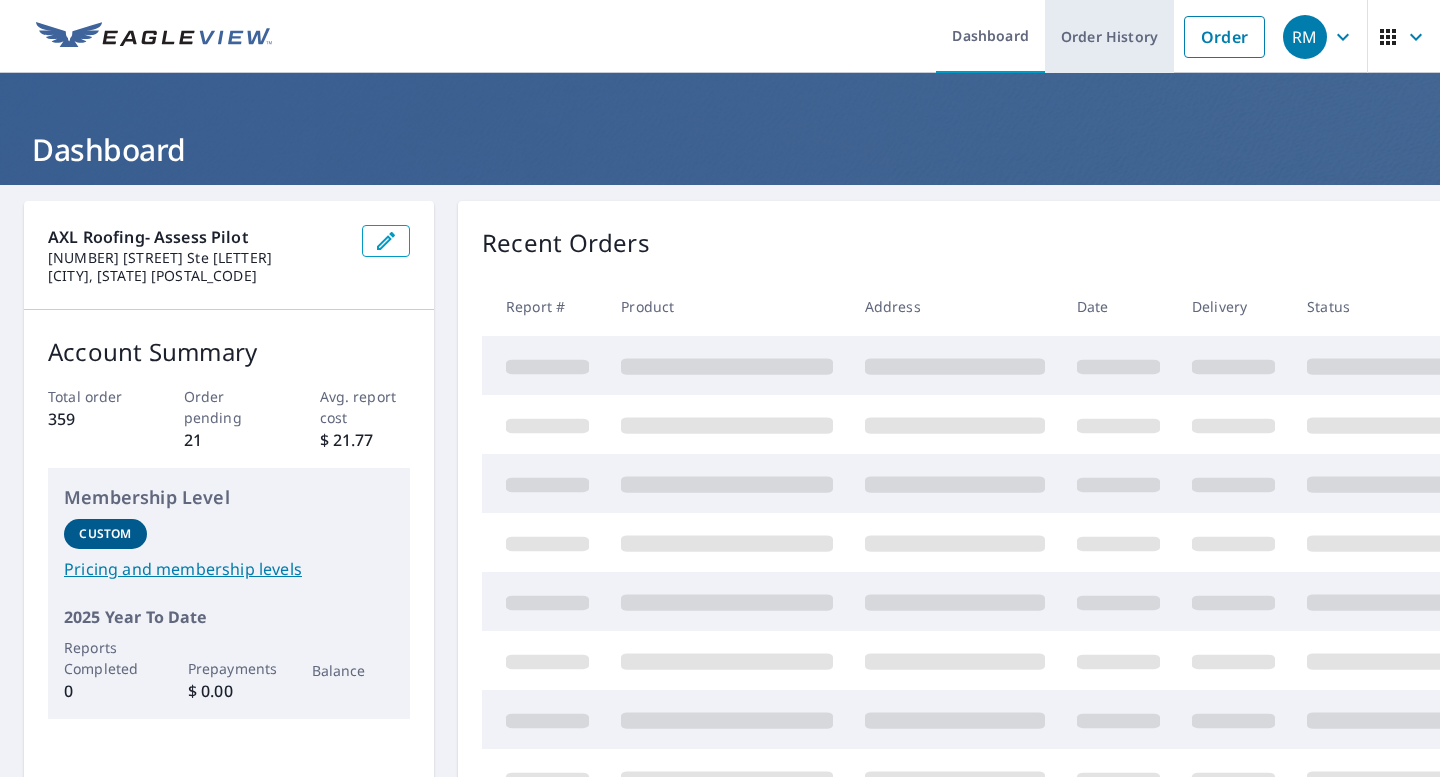 click on "Order History" at bounding box center [1109, 36] 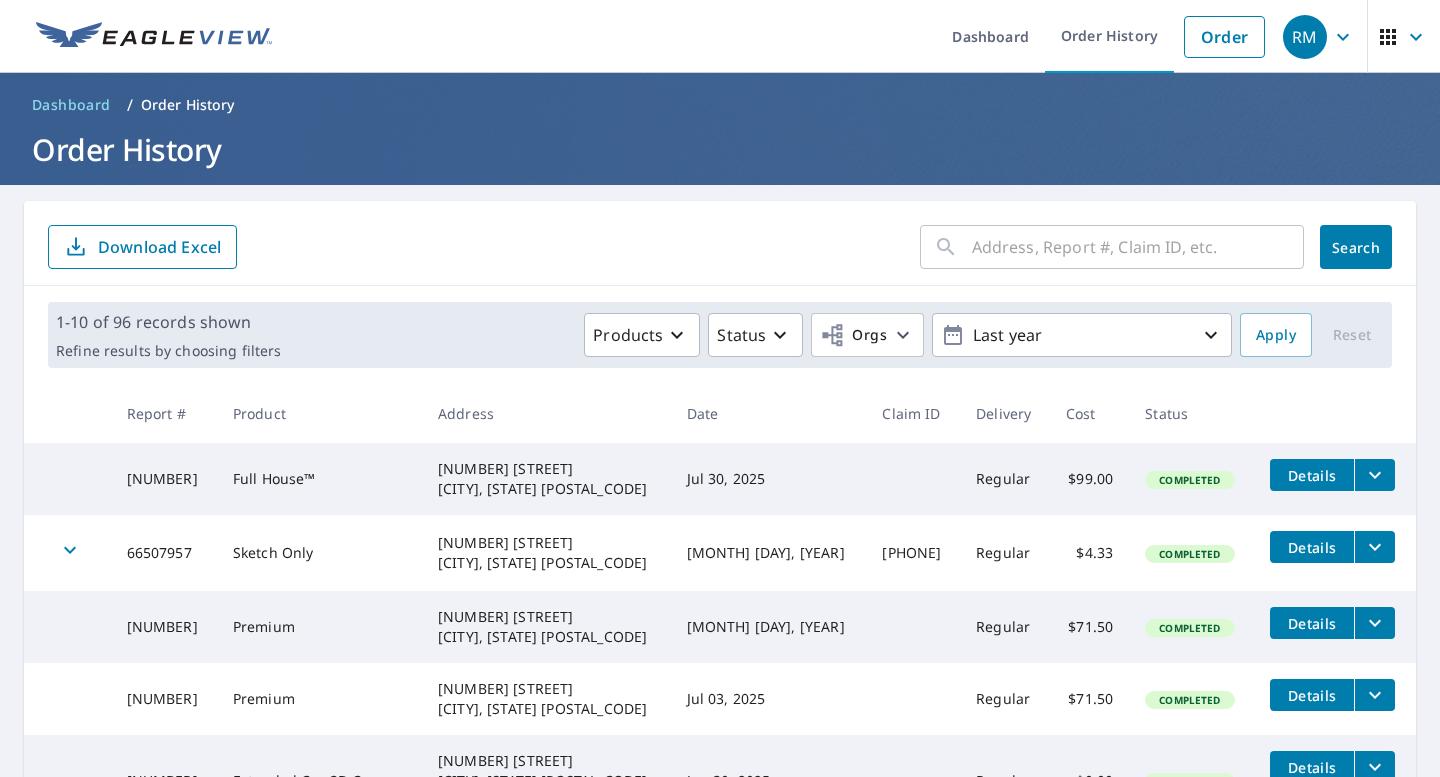 click at bounding box center (1138, 247) 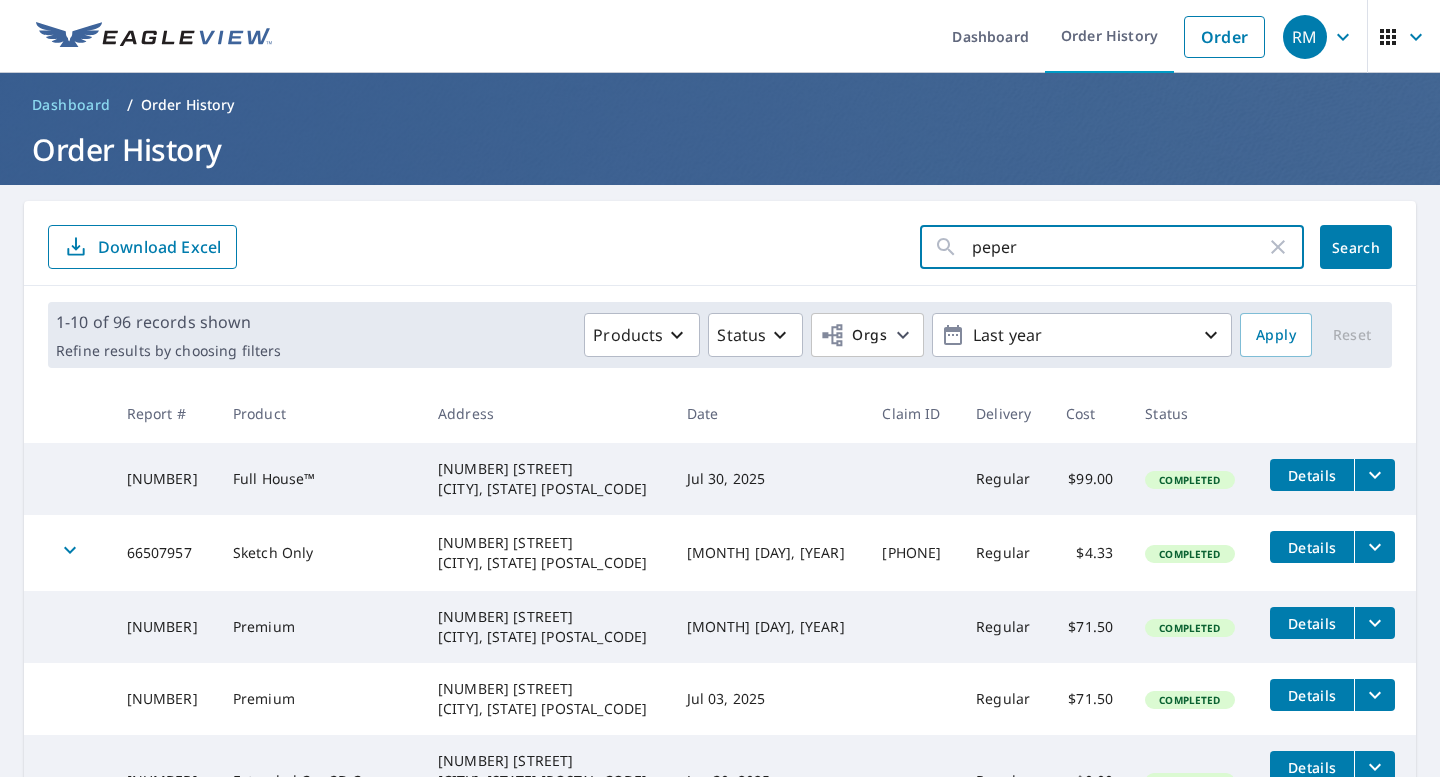 type on "peper" 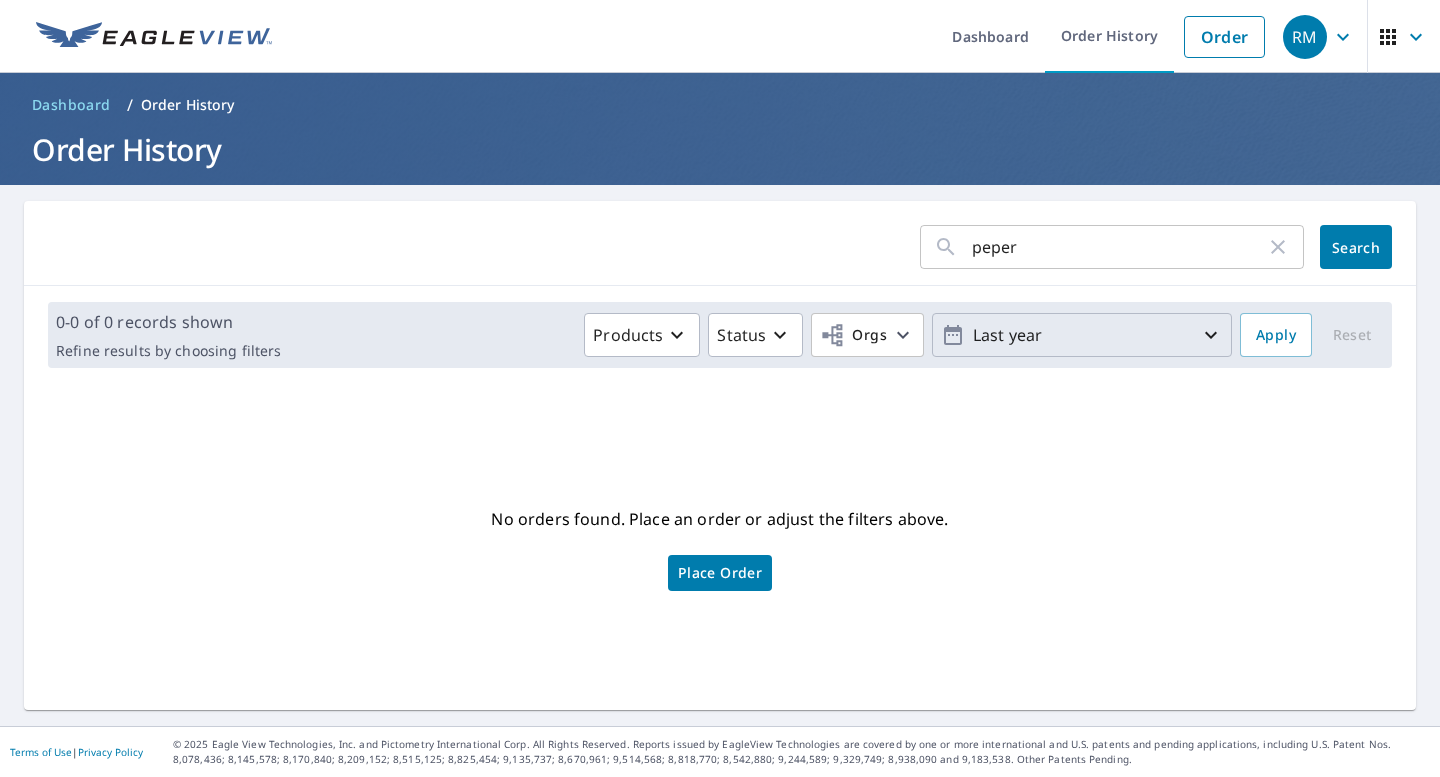 click on "Last year" at bounding box center [1082, 335] 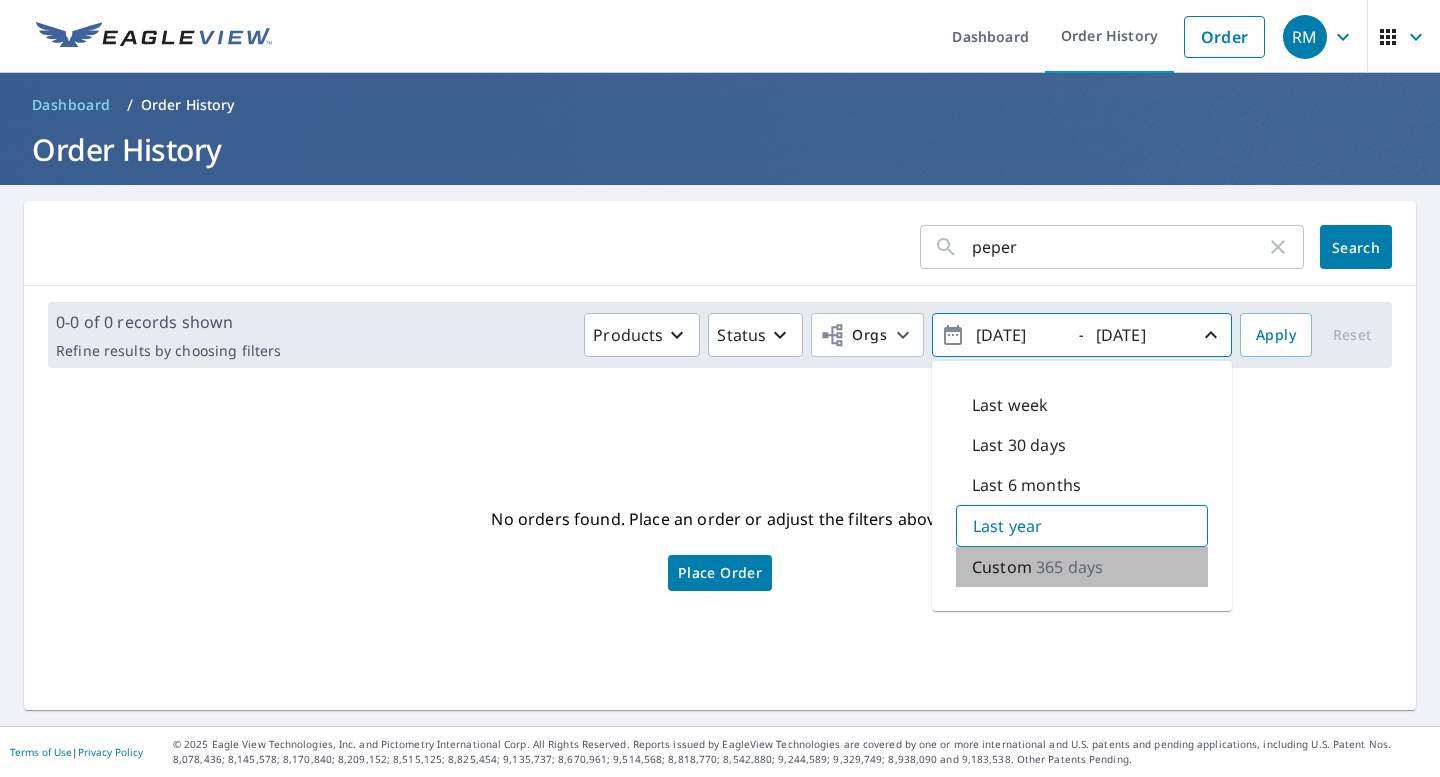 click on "365 days" at bounding box center (1069, 567) 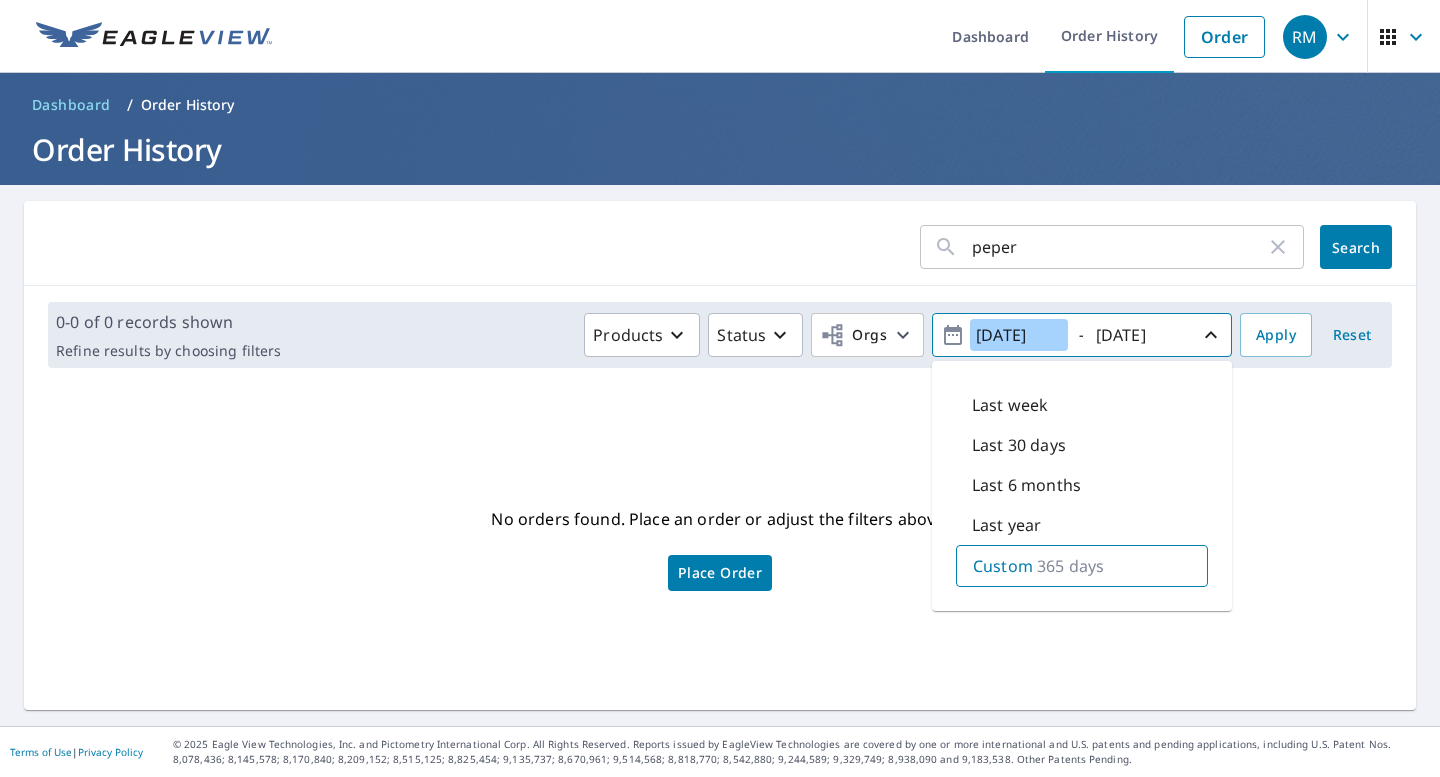 click on "[DATE]" at bounding box center [1019, 335] 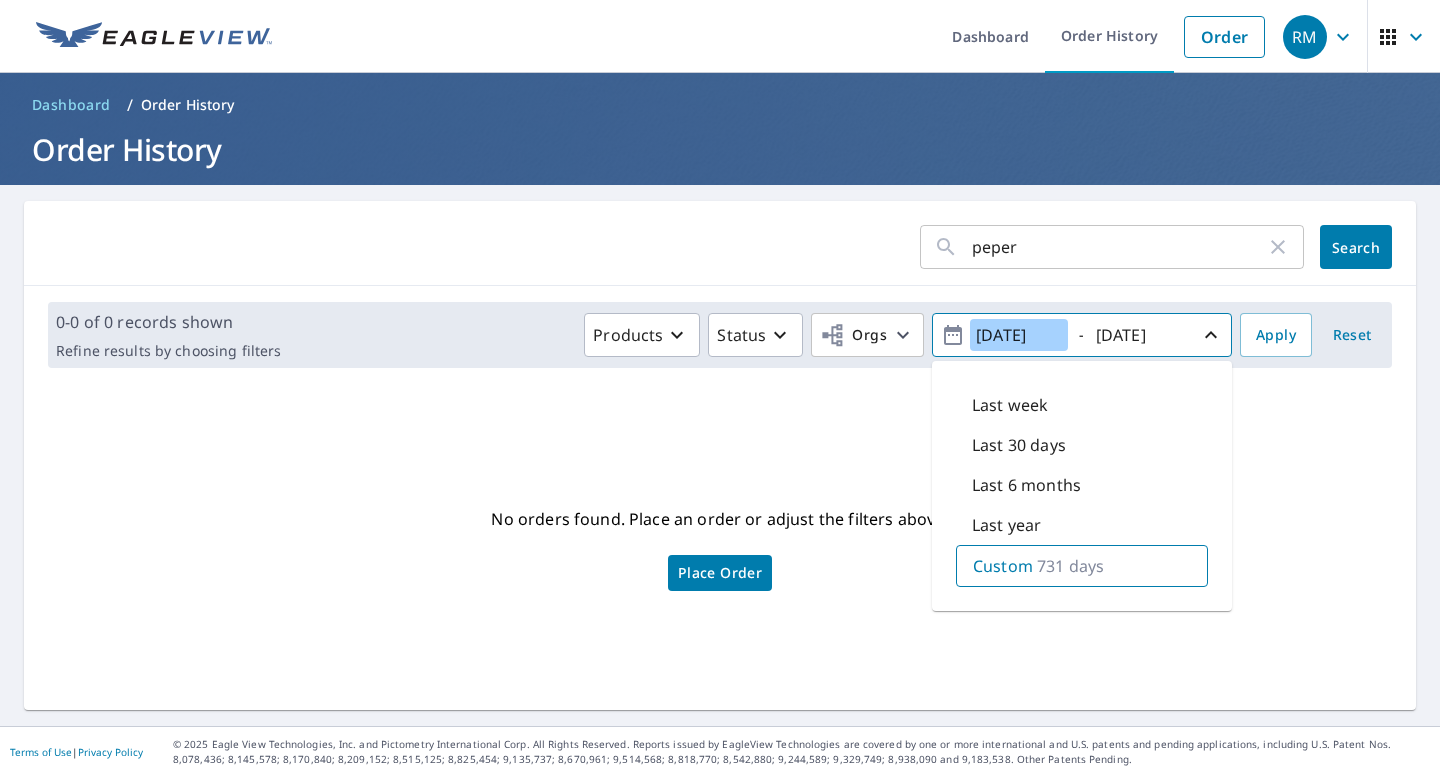 type on "[DATE]" 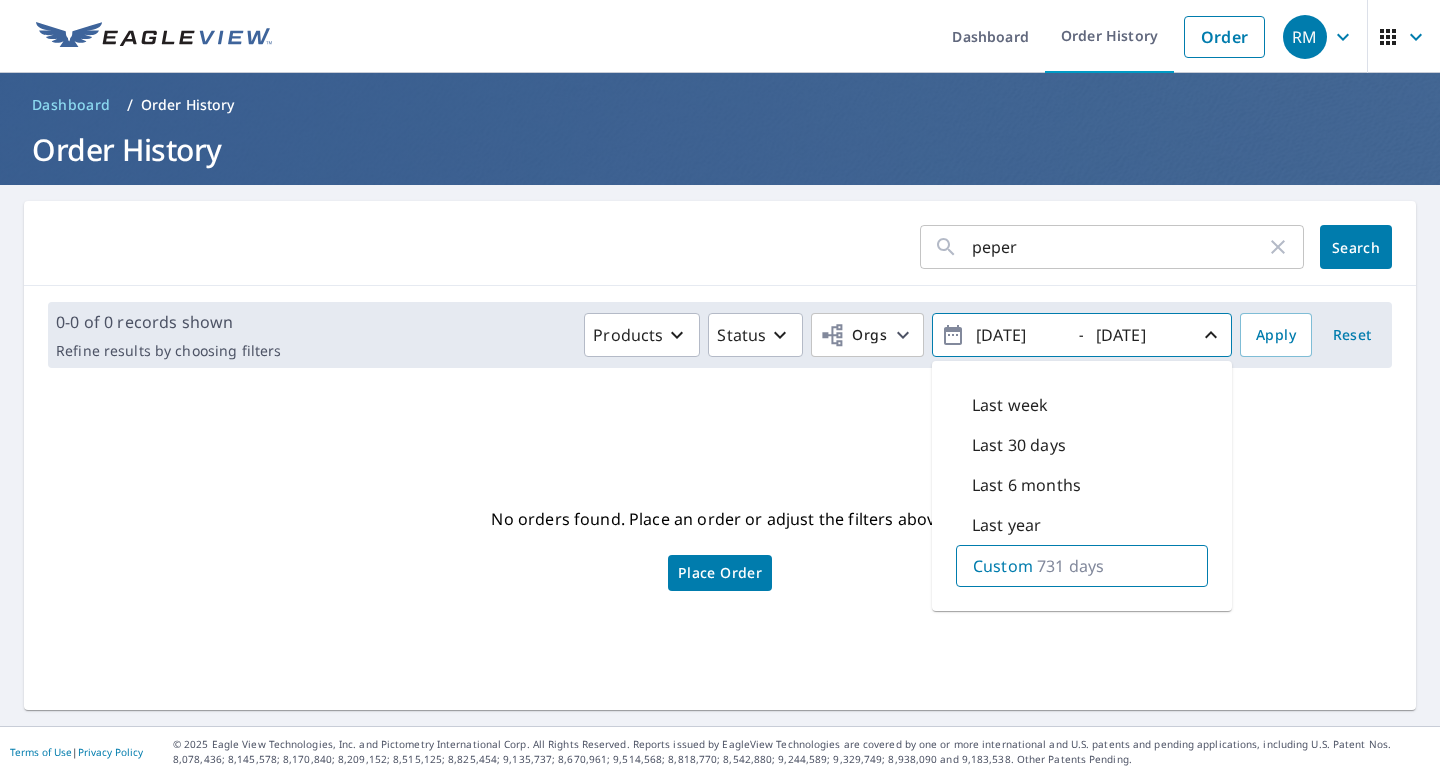click on "Search" at bounding box center [1356, 247] 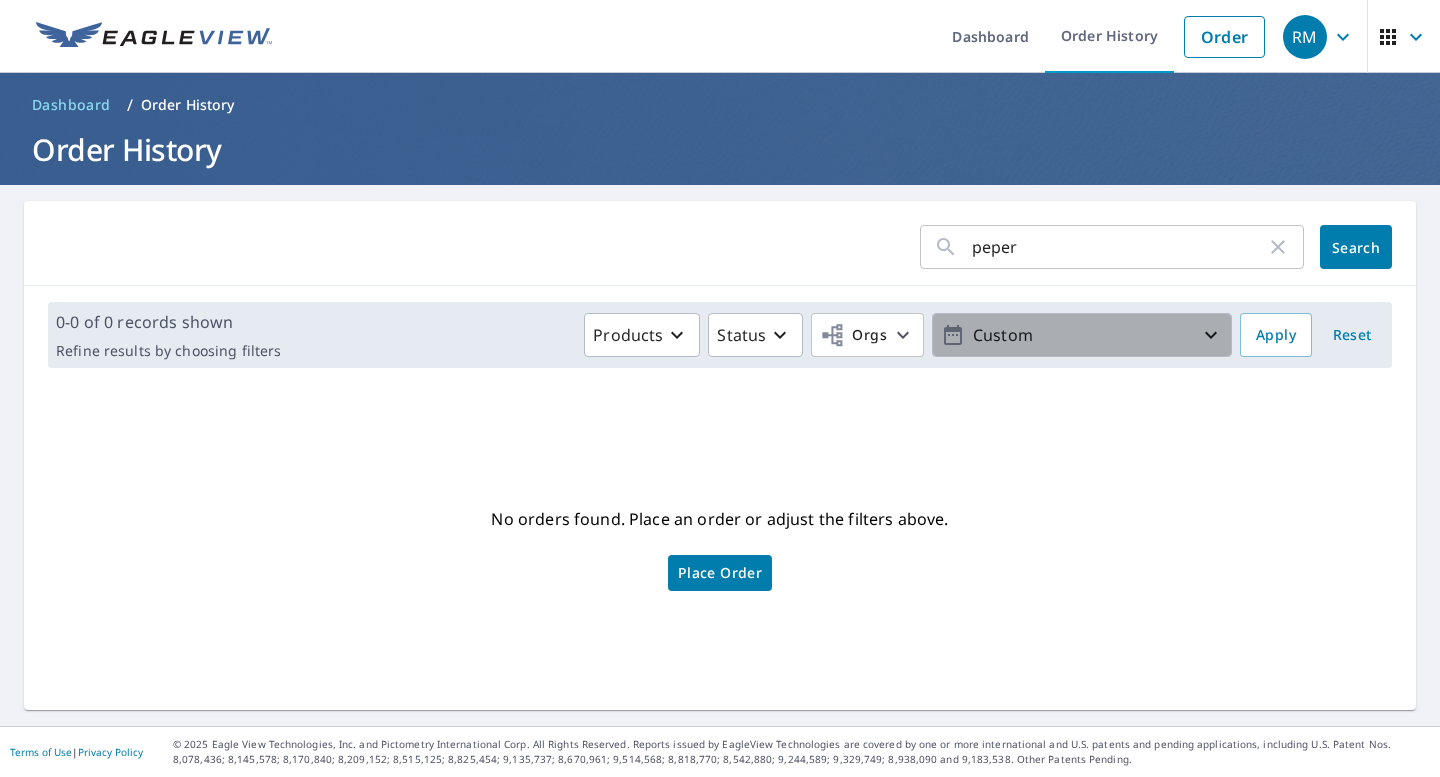 click on "Custom" at bounding box center (1082, 335) 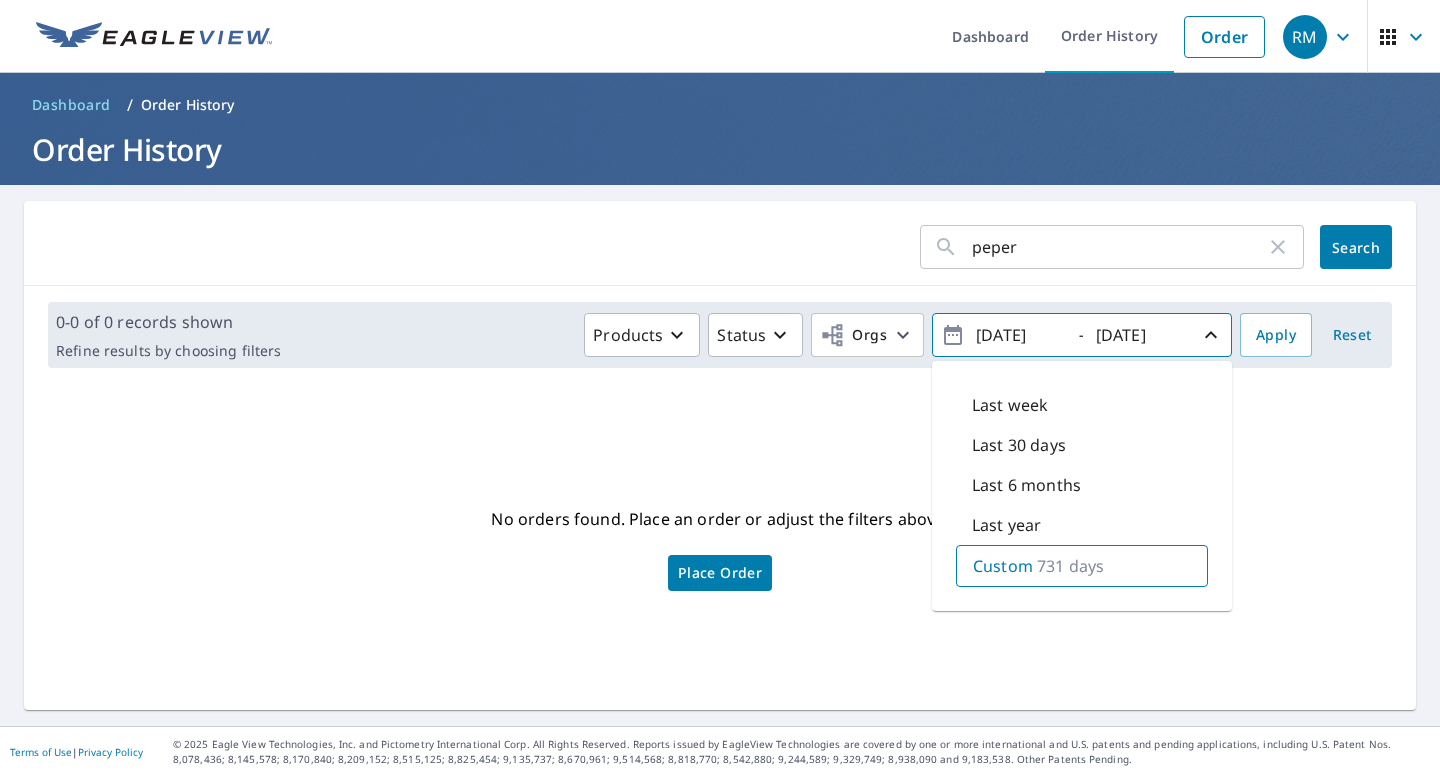 drag, startPoint x: 988, startPoint y: 326, endPoint x: 1001, endPoint y: 337, distance: 17.029387 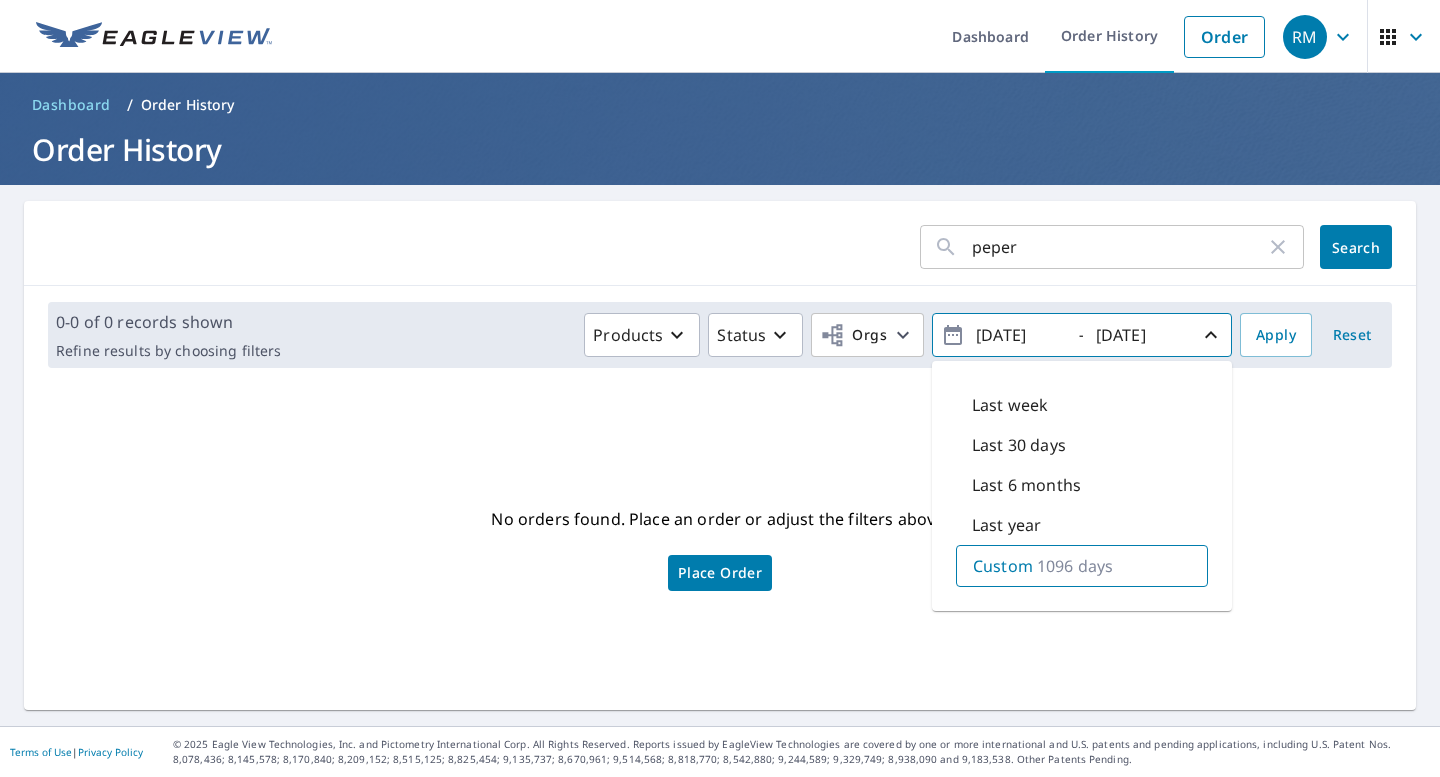 type on "[DATE]" 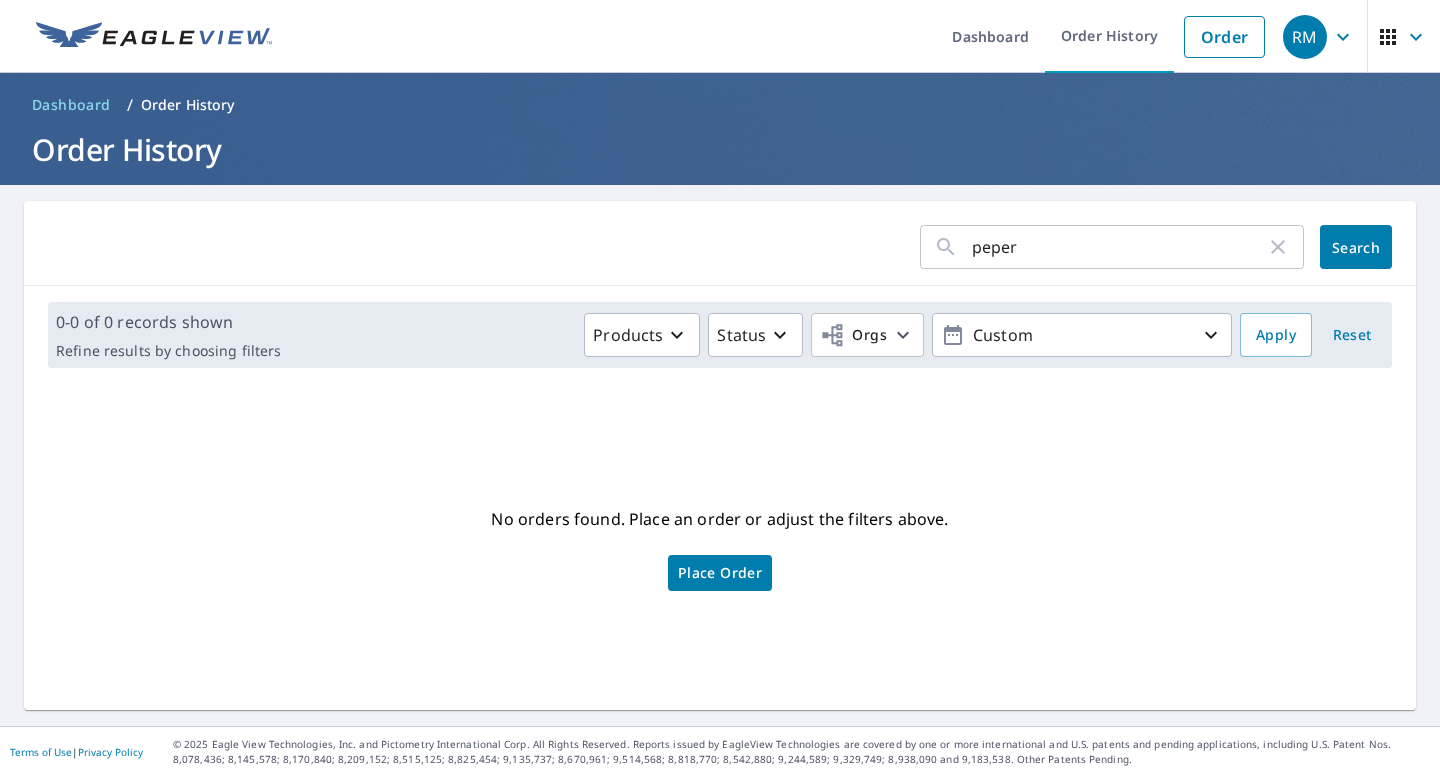 drag, startPoint x: 973, startPoint y: 257, endPoint x: 878, endPoint y: 255, distance: 95.02105 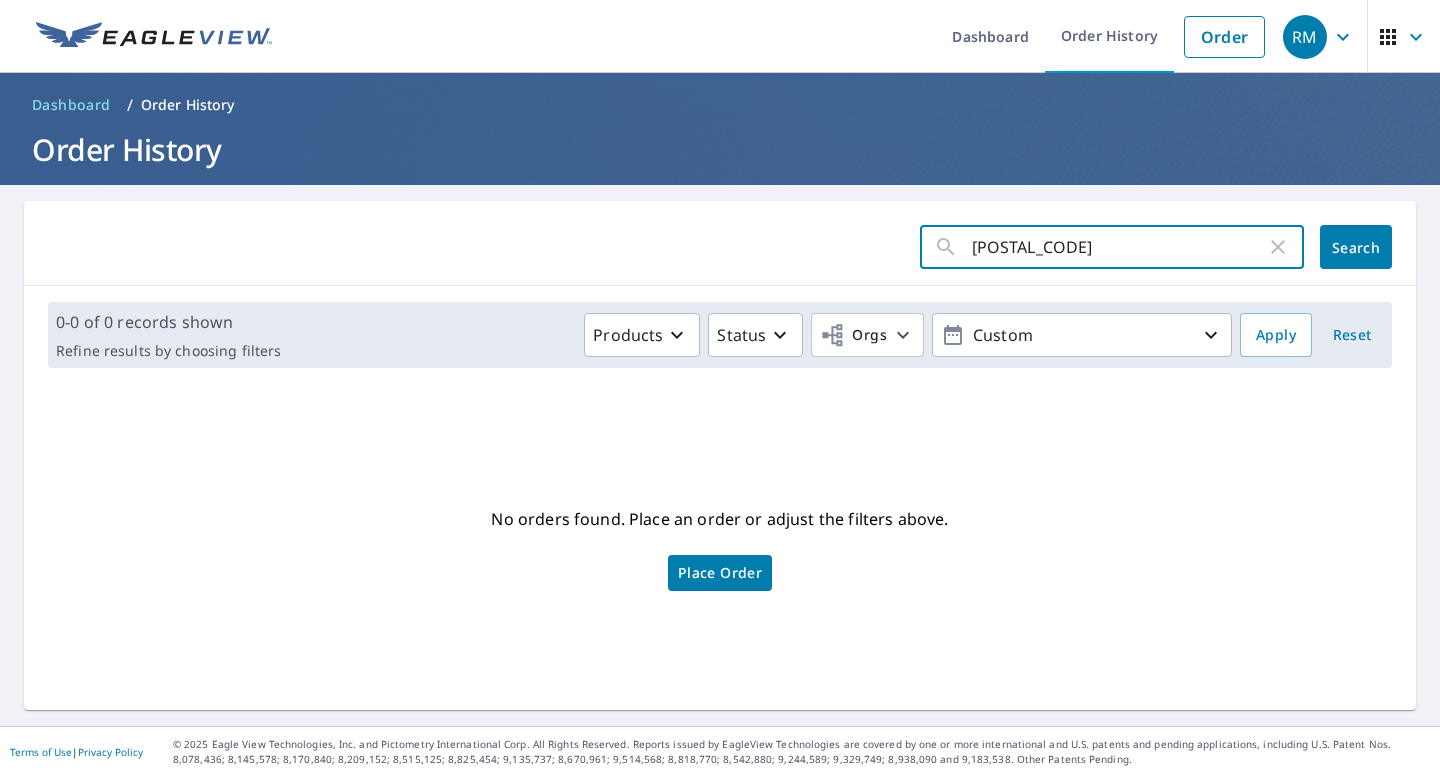 type on "[POSTAL_CODE]" 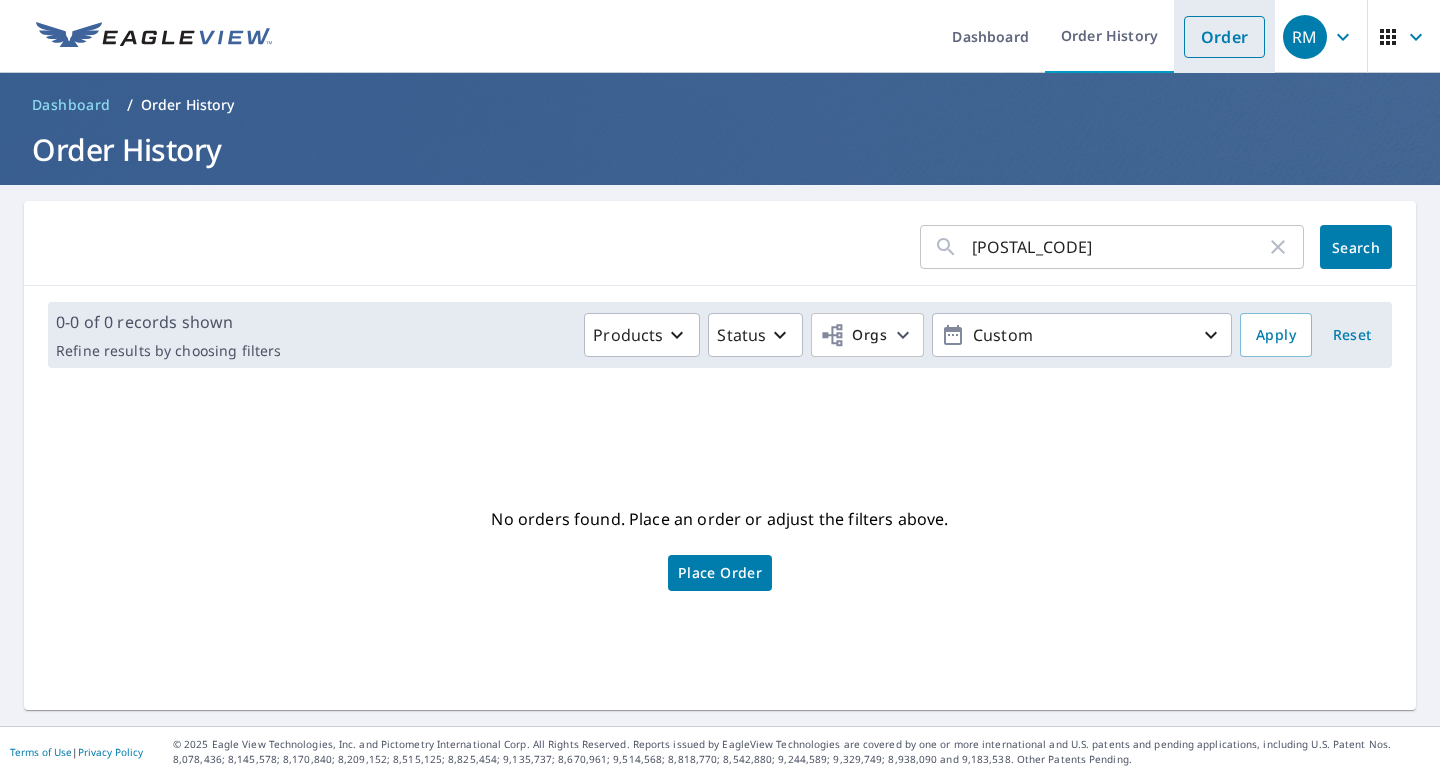 click on "Order" at bounding box center [1224, 37] 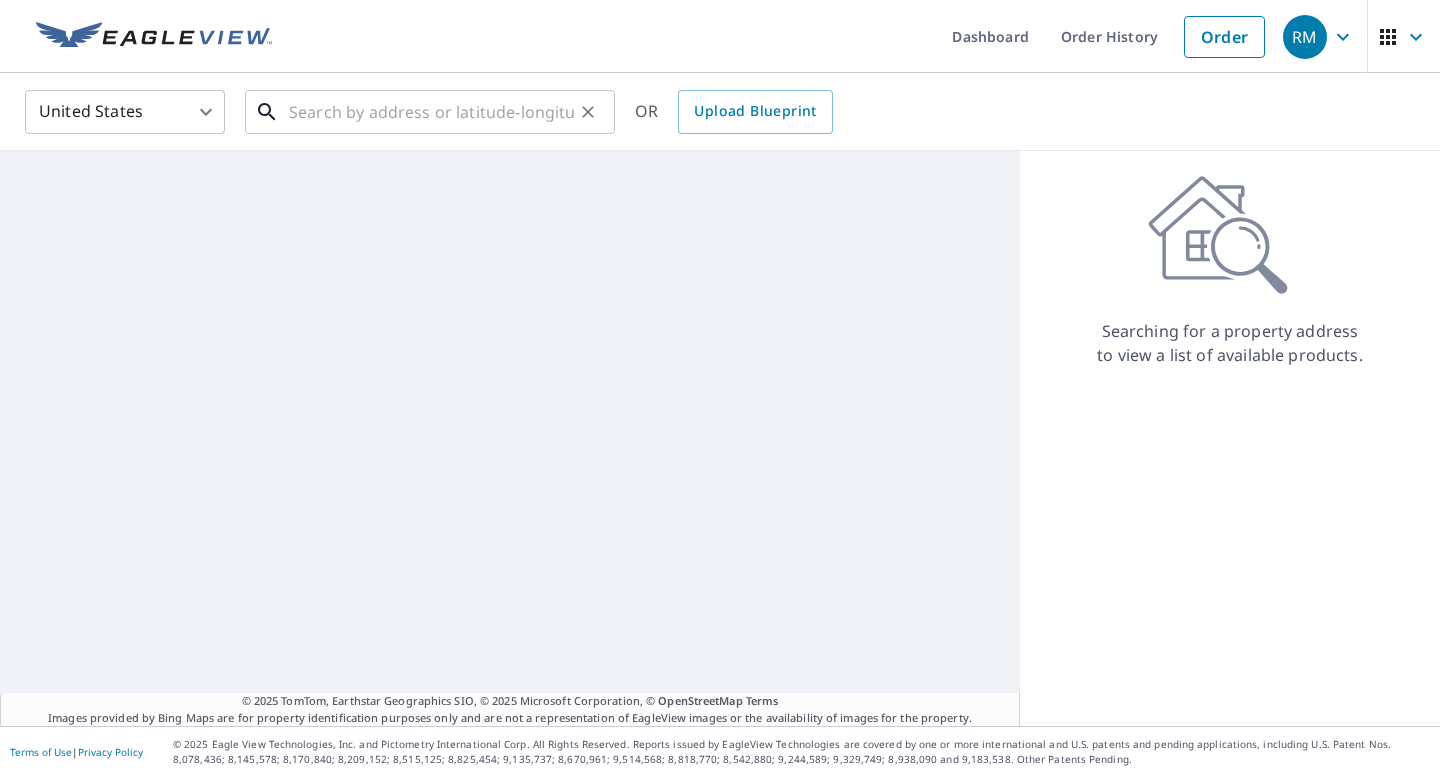 click at bounding box center [431, 112] 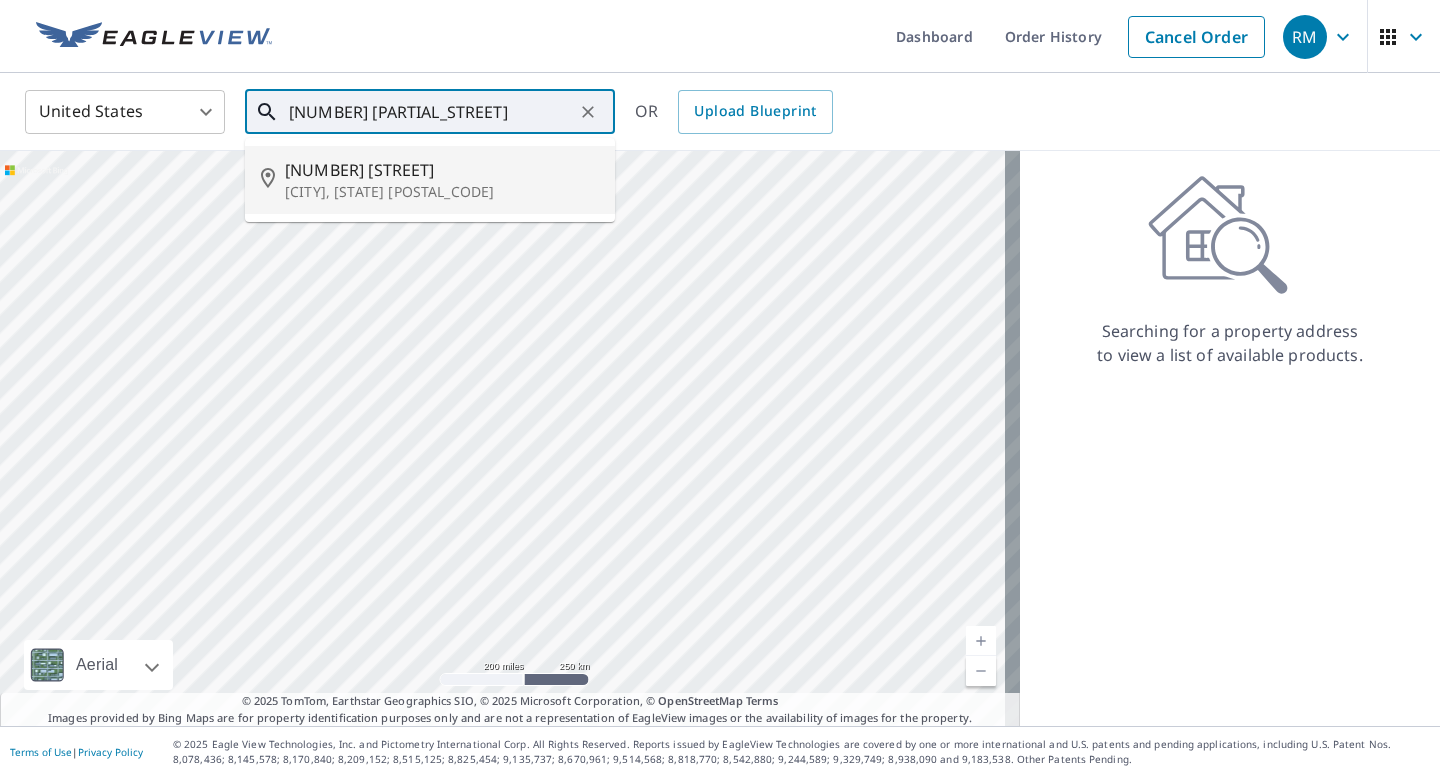 click on "[CITY], [STATE] [POSTAL_CODE]" at bounding box center (442, 192) 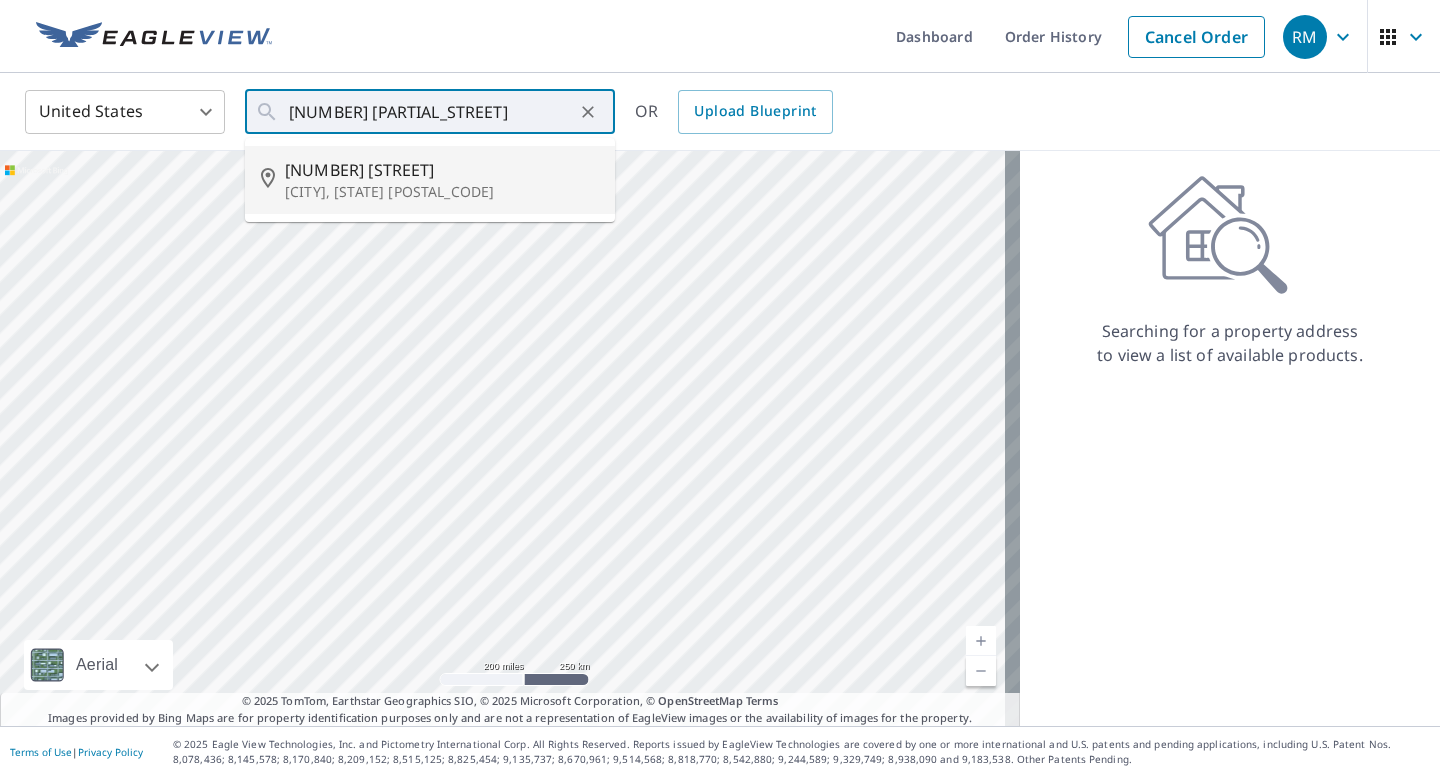 type on "[NUMBER] [STREET] [CITY], [STATE] [POSTAL_CODE]" 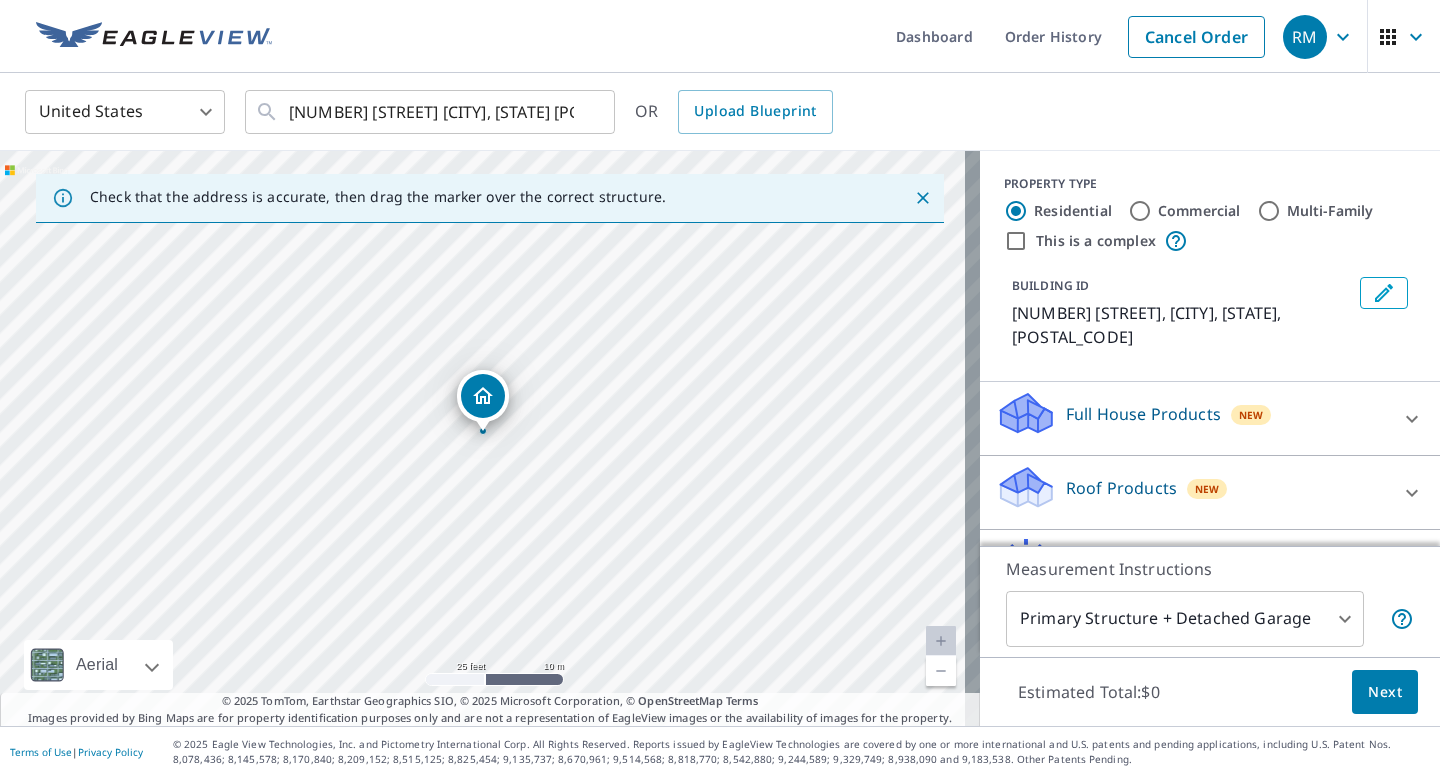click on "Next" at bounding box center (1385, 692) 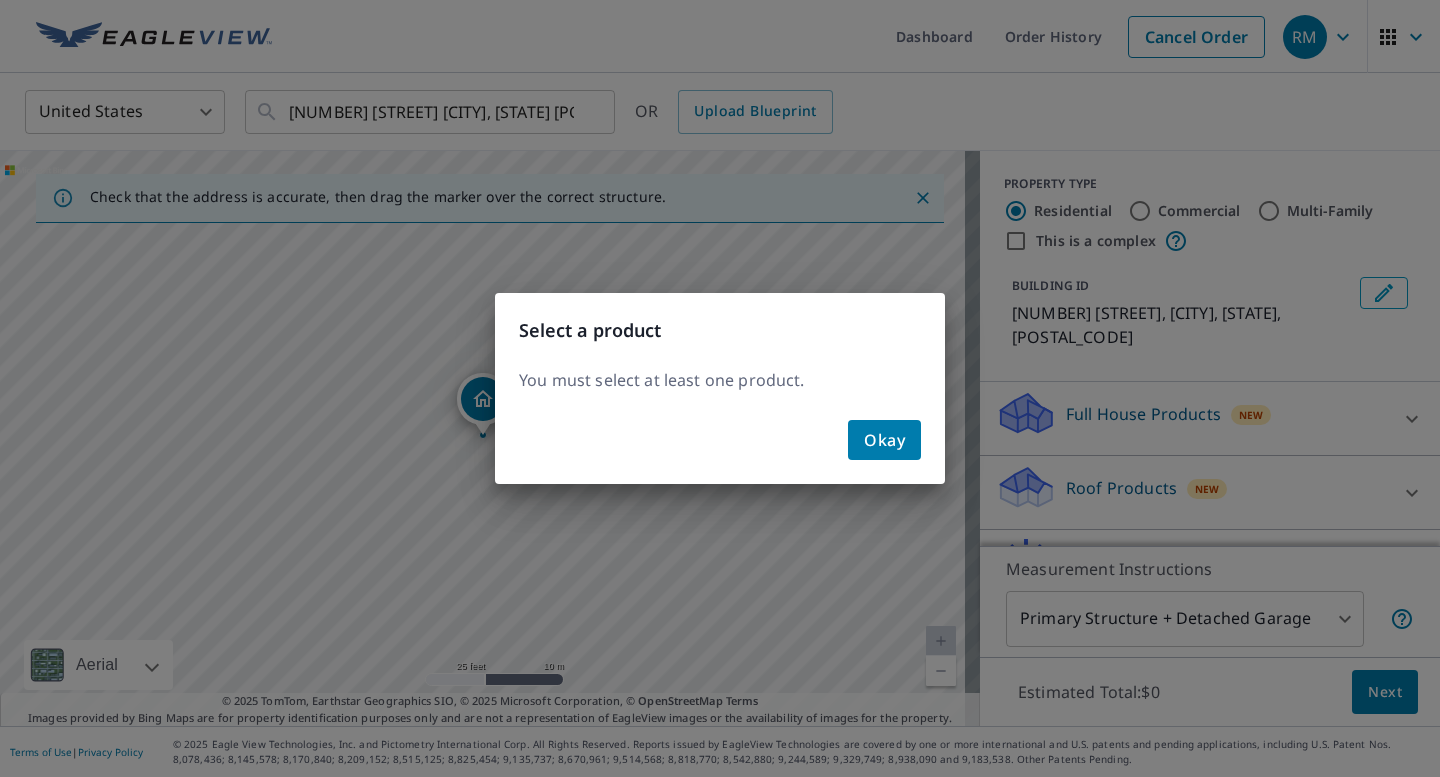 click on "Okay" at bounding box center (884, 440) 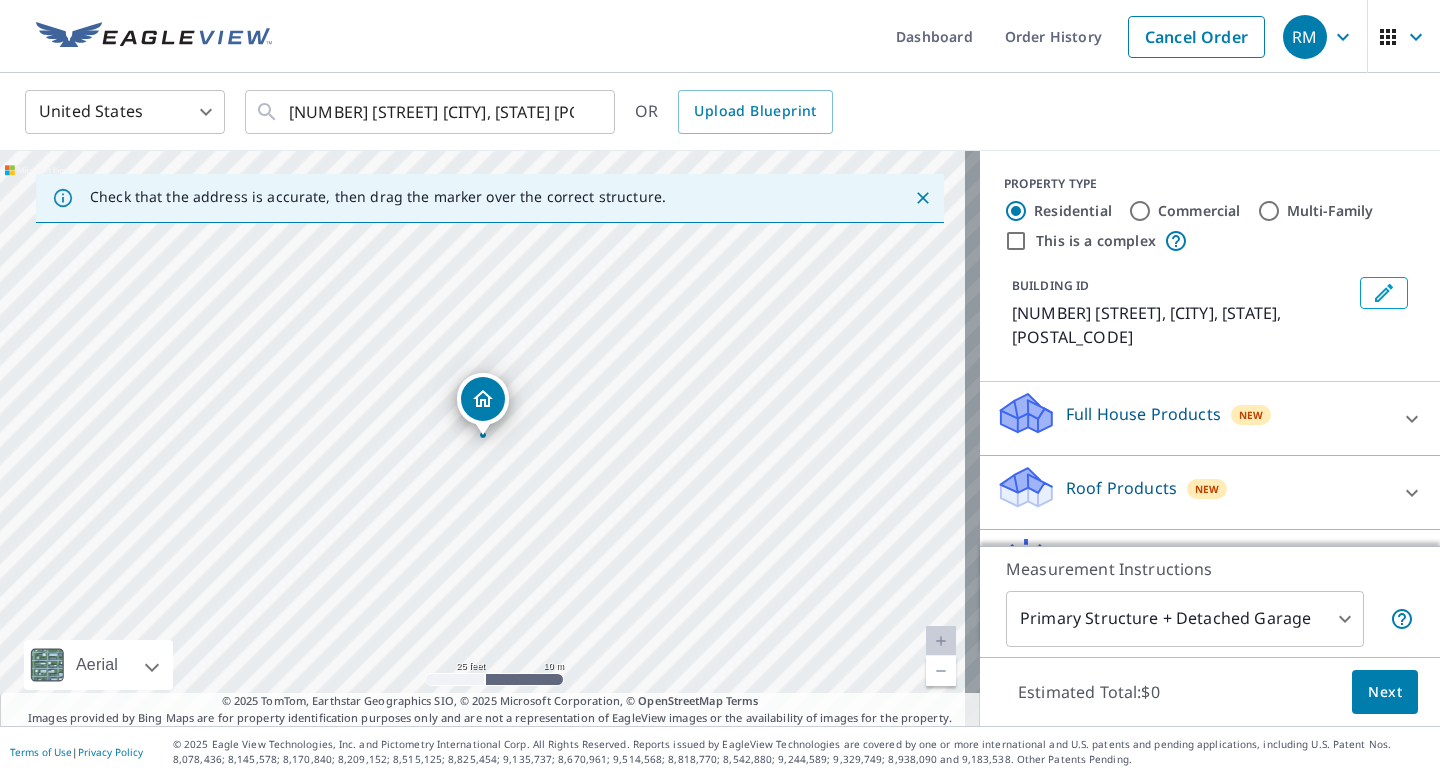 scroll, scrollTop: 108, scrollLeft: 0, axis: vertical 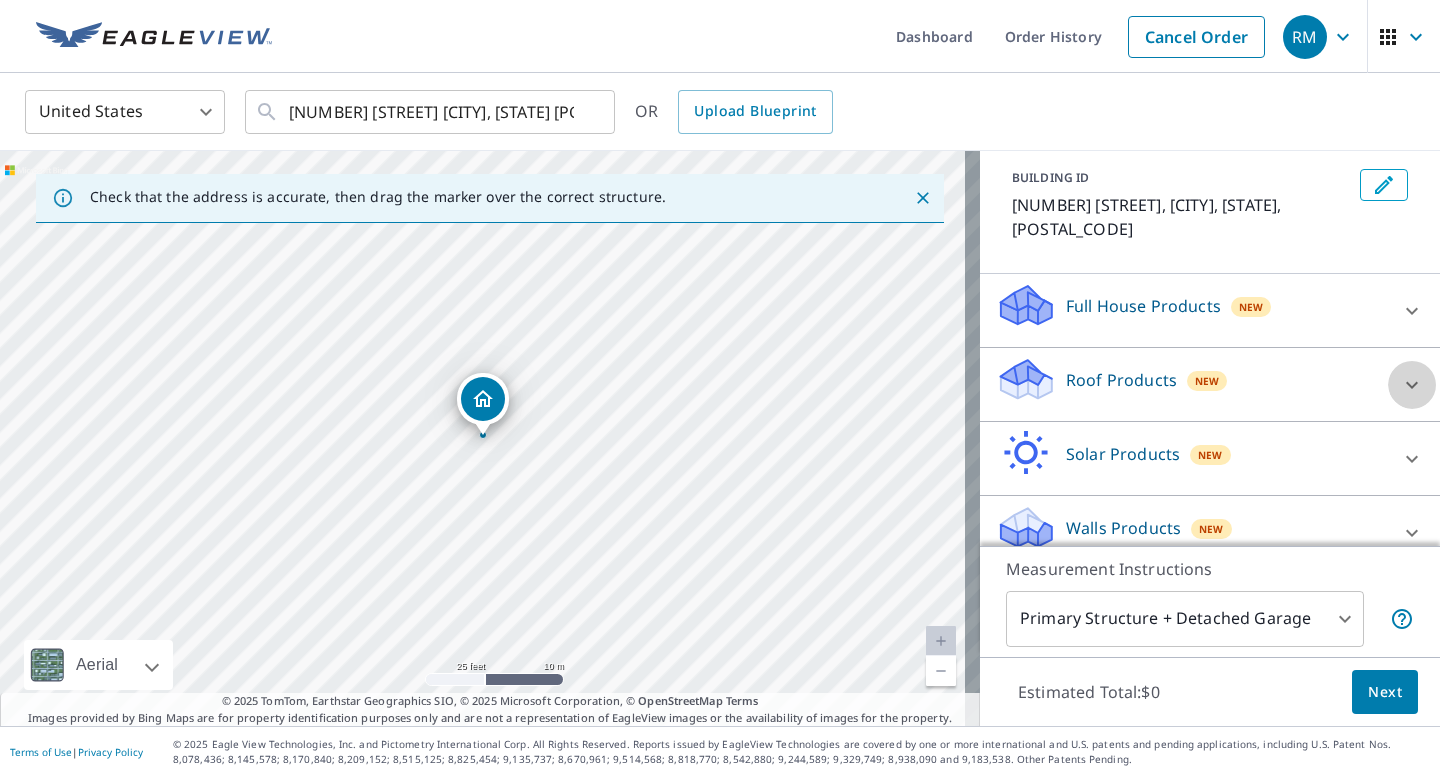 click 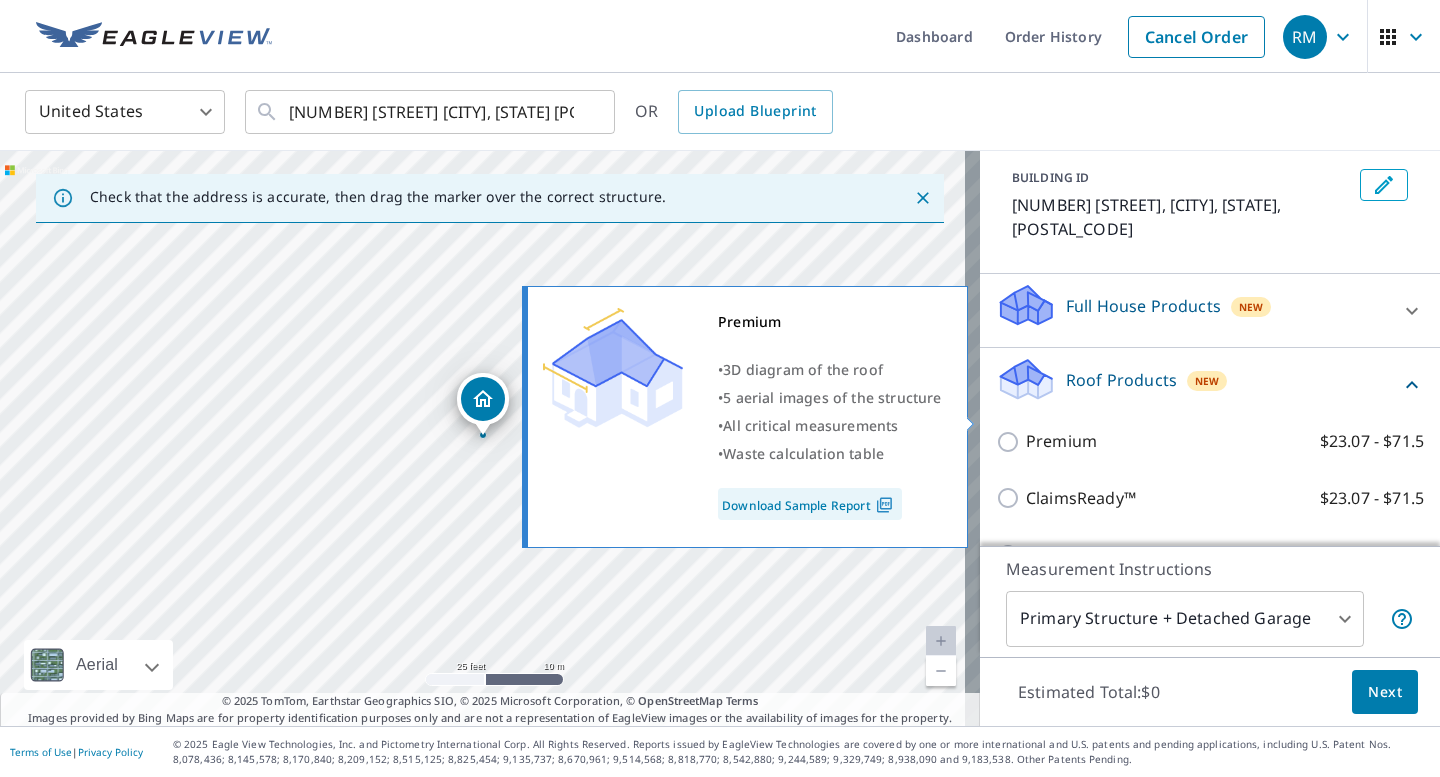 click on "Premium" at bounding box center (1061, 441) 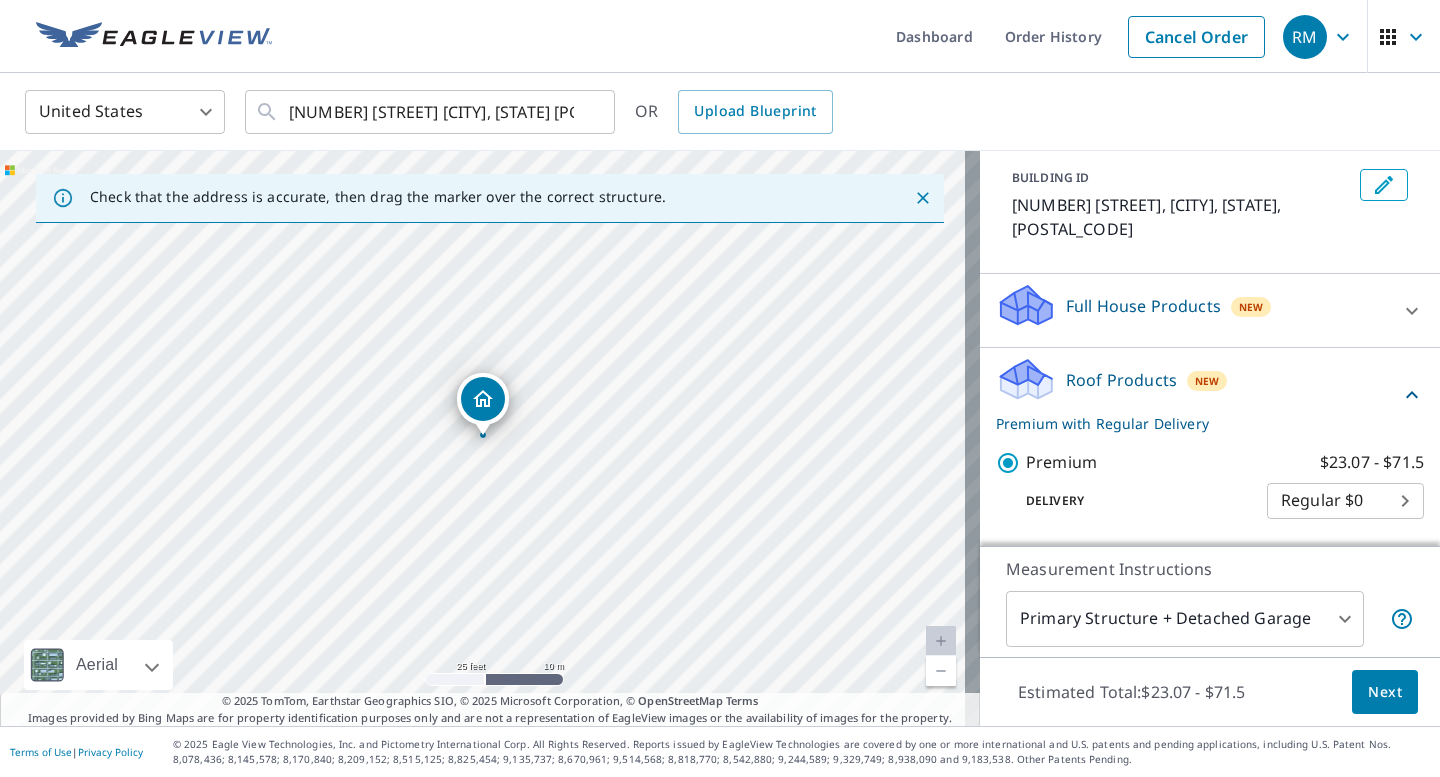 click on "Next" at bounding box center [1385, 692] 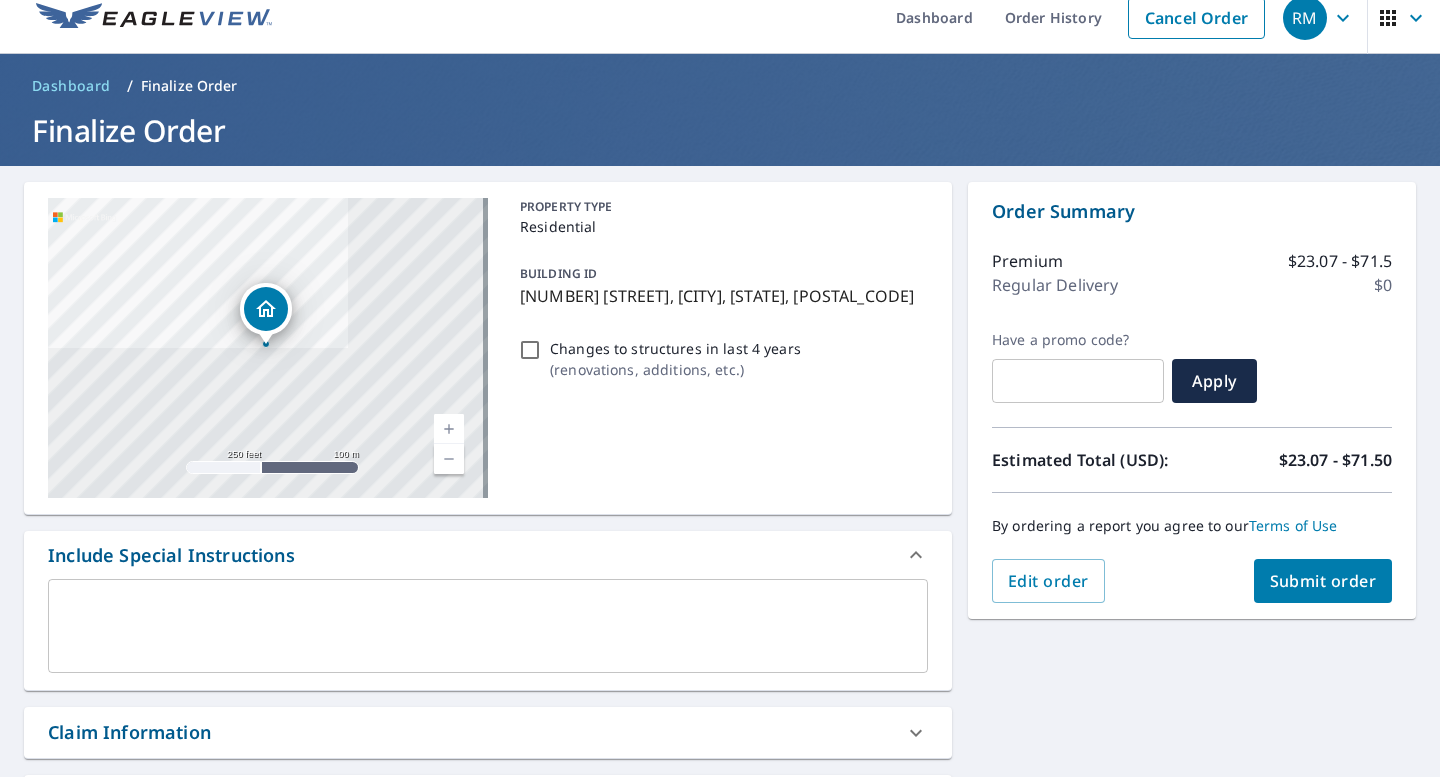 scroll, scrollTop: 0, scrollLeft: 0, axis: both 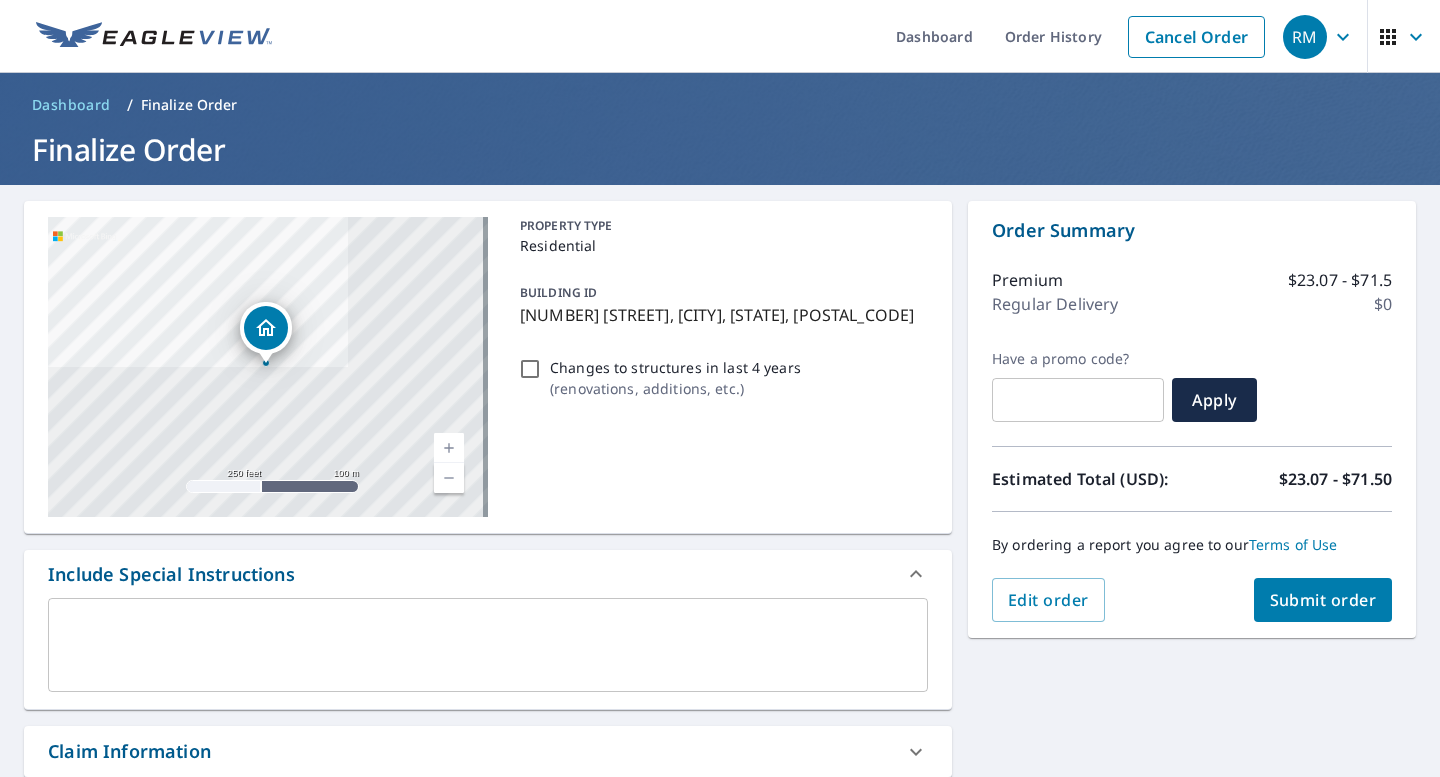 click on "Submit order" at bounding box center (1323, 600) 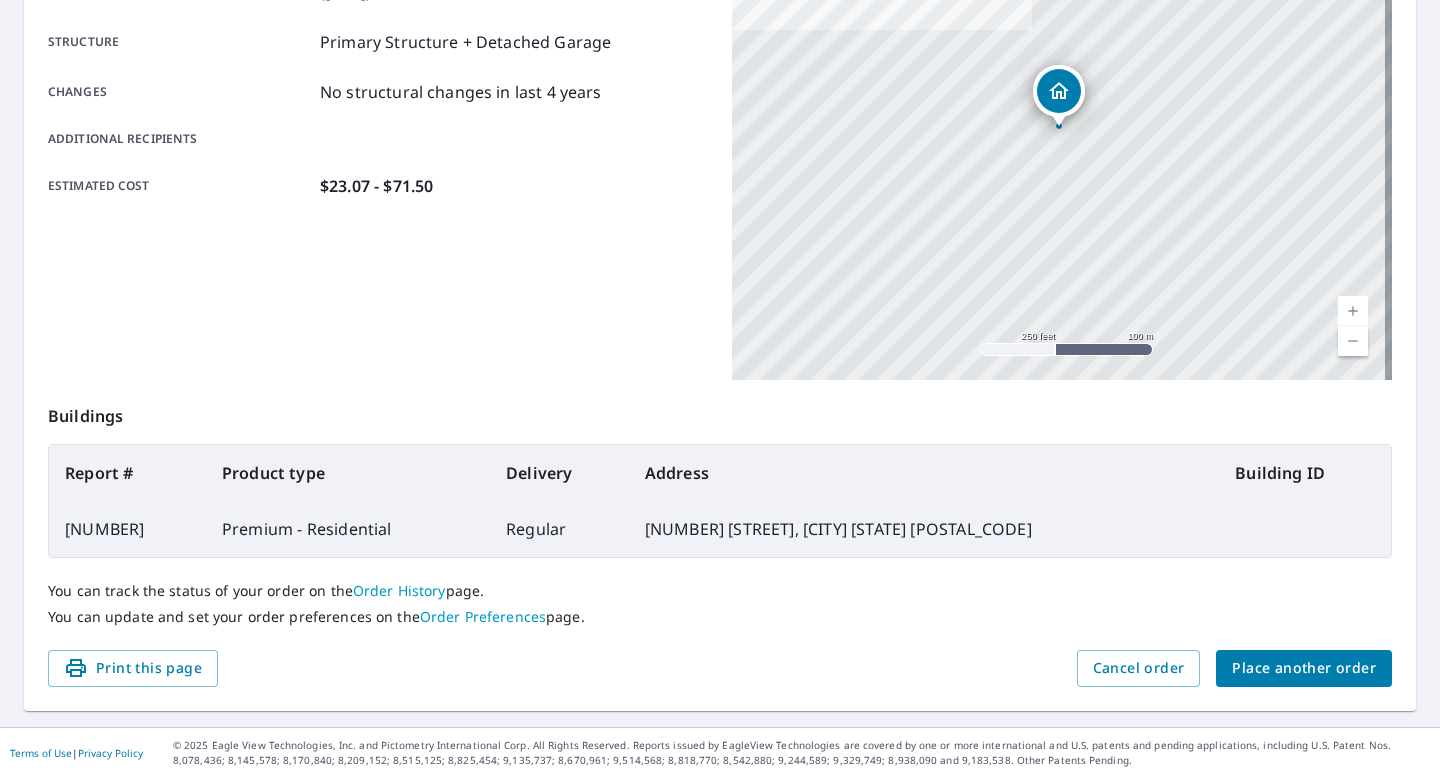 scroll, scrollTop: 0, scrollLeft: 0, axis: both 